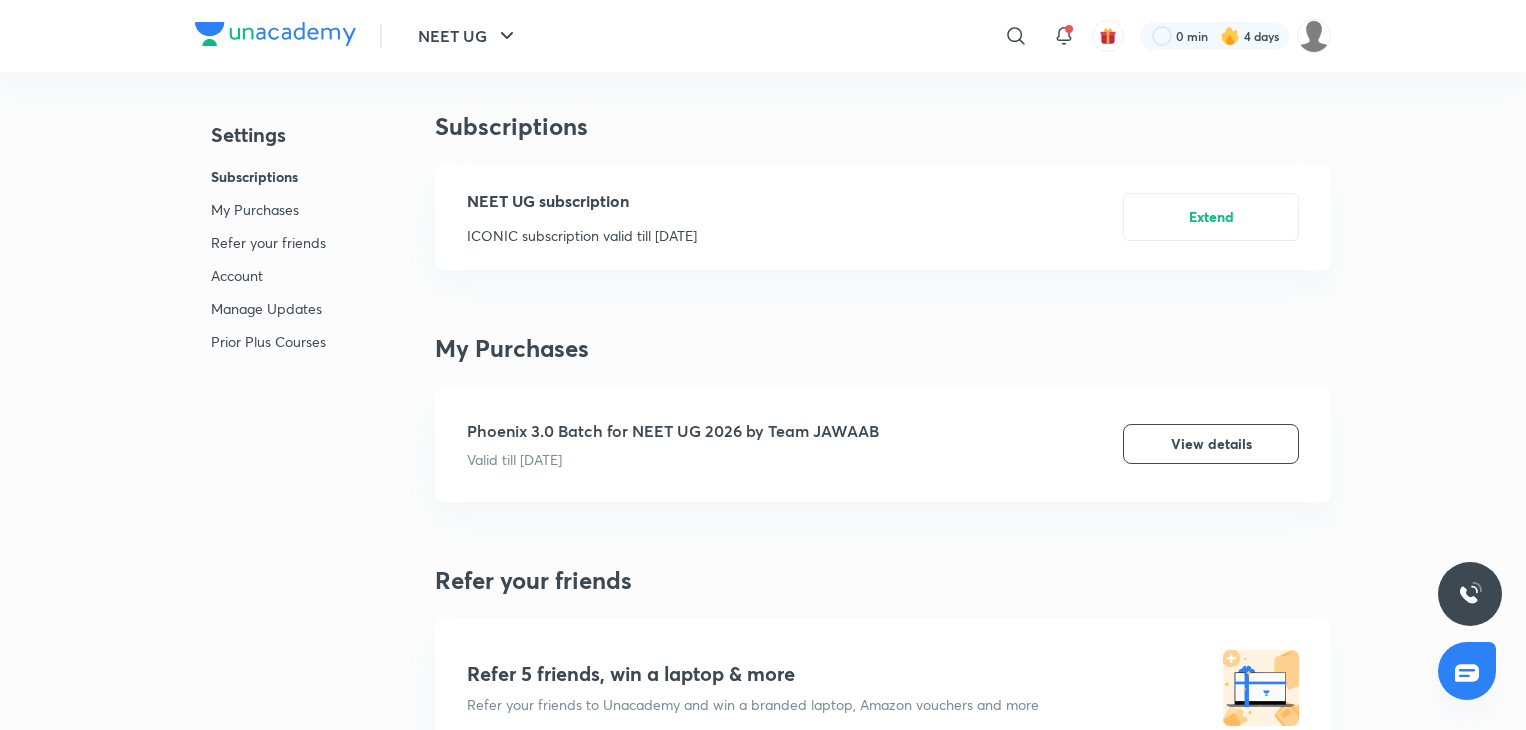 scroll, scrollTop: 0, scrollLeft: 0, axis: both 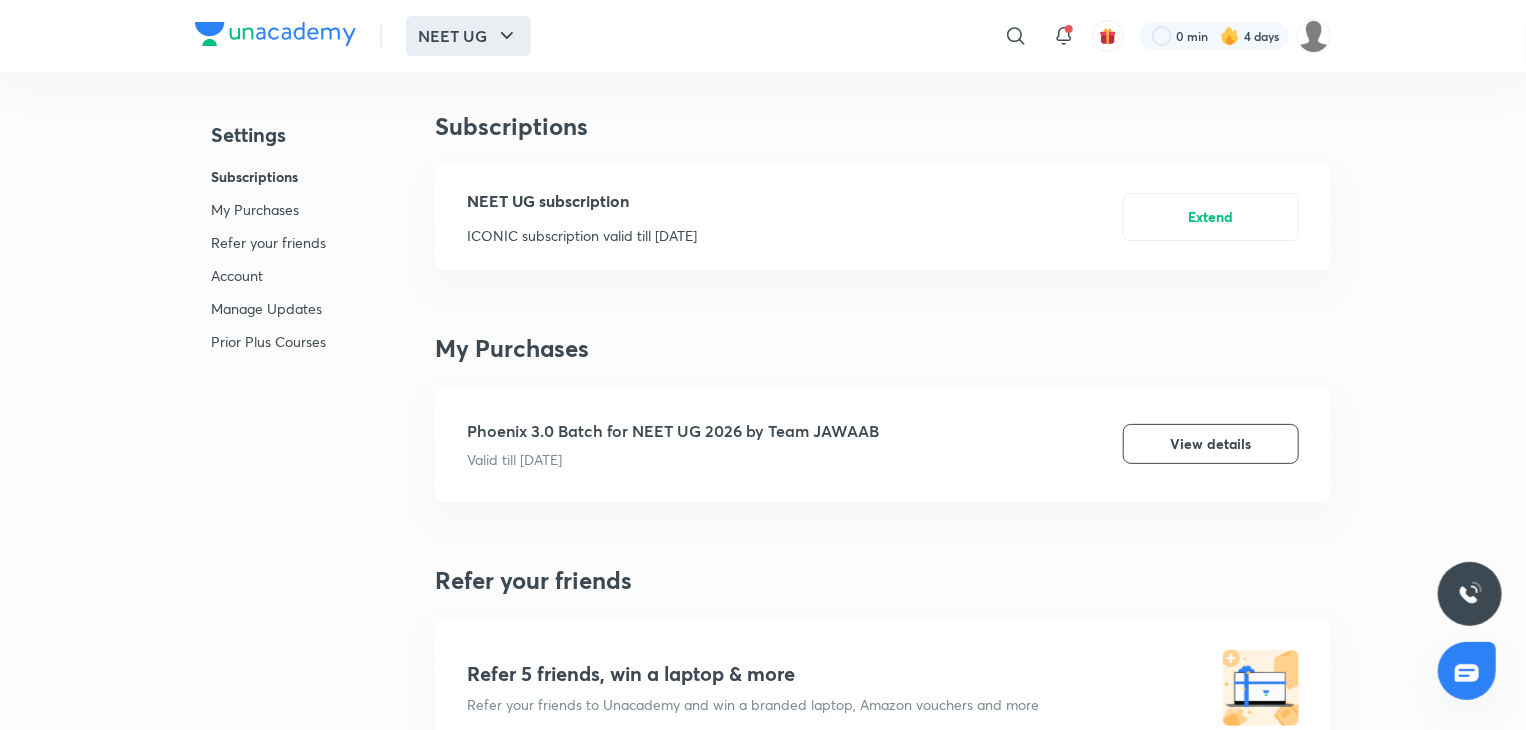 click on "NEET UG" at bounding box center (468, 36) 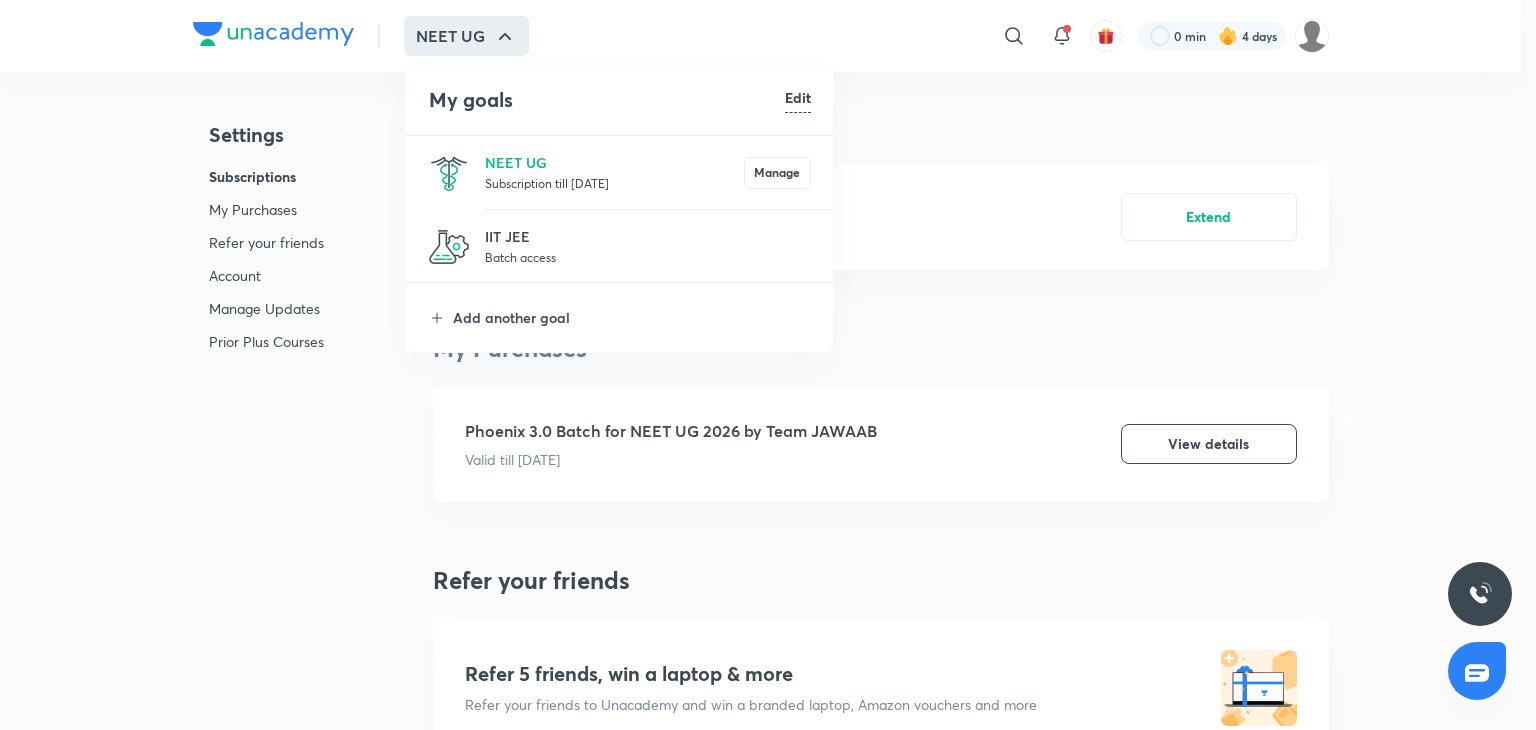 click on "NEET UG Subscription till [DATE] Manage" at bounding box center [620, 172] 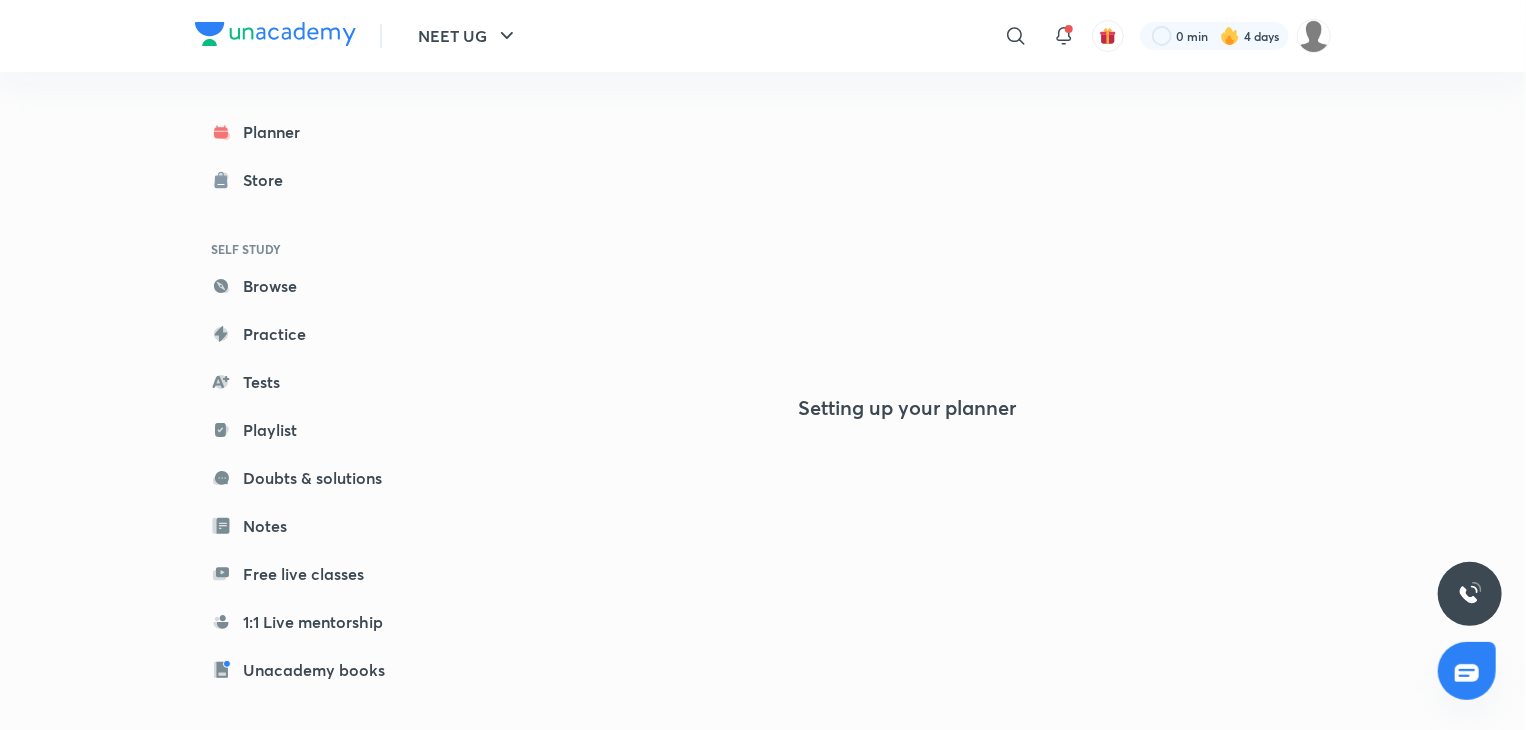 scroll, scrollTop: 0, scrollLeft: 0, axis: both 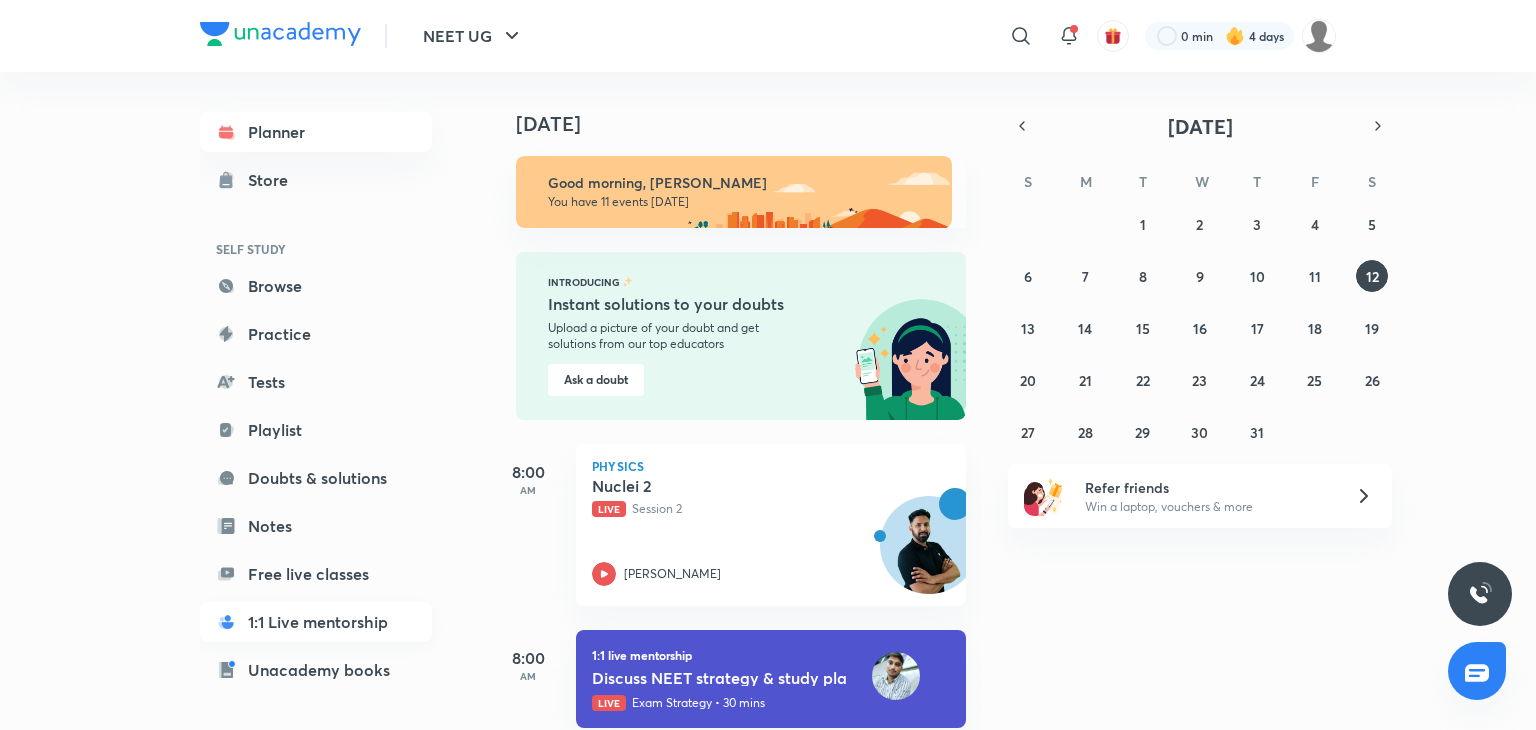click on "1:1 Live mentorship" at bounding box center (316, 622) 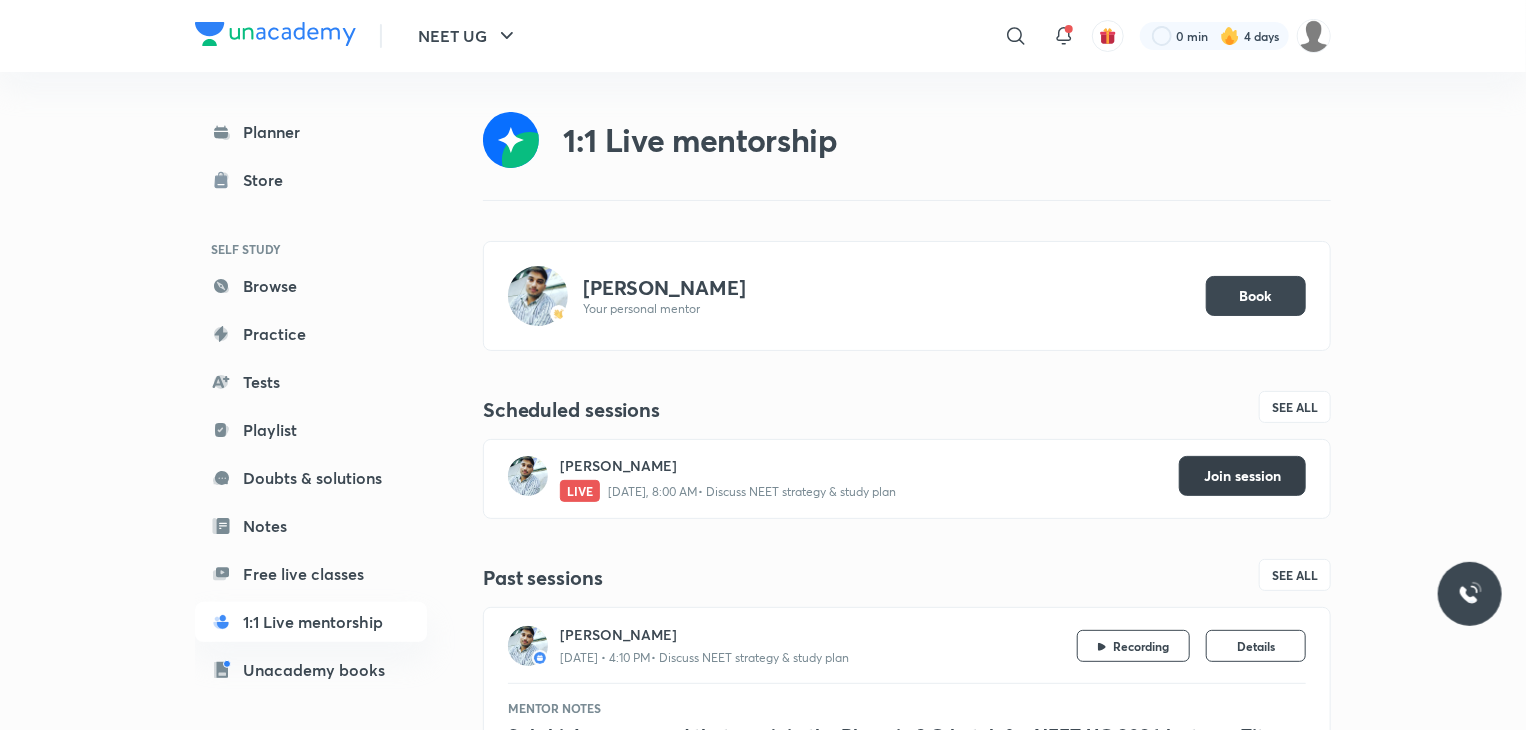 click on "Join session" at bounding box center [1242, 476] 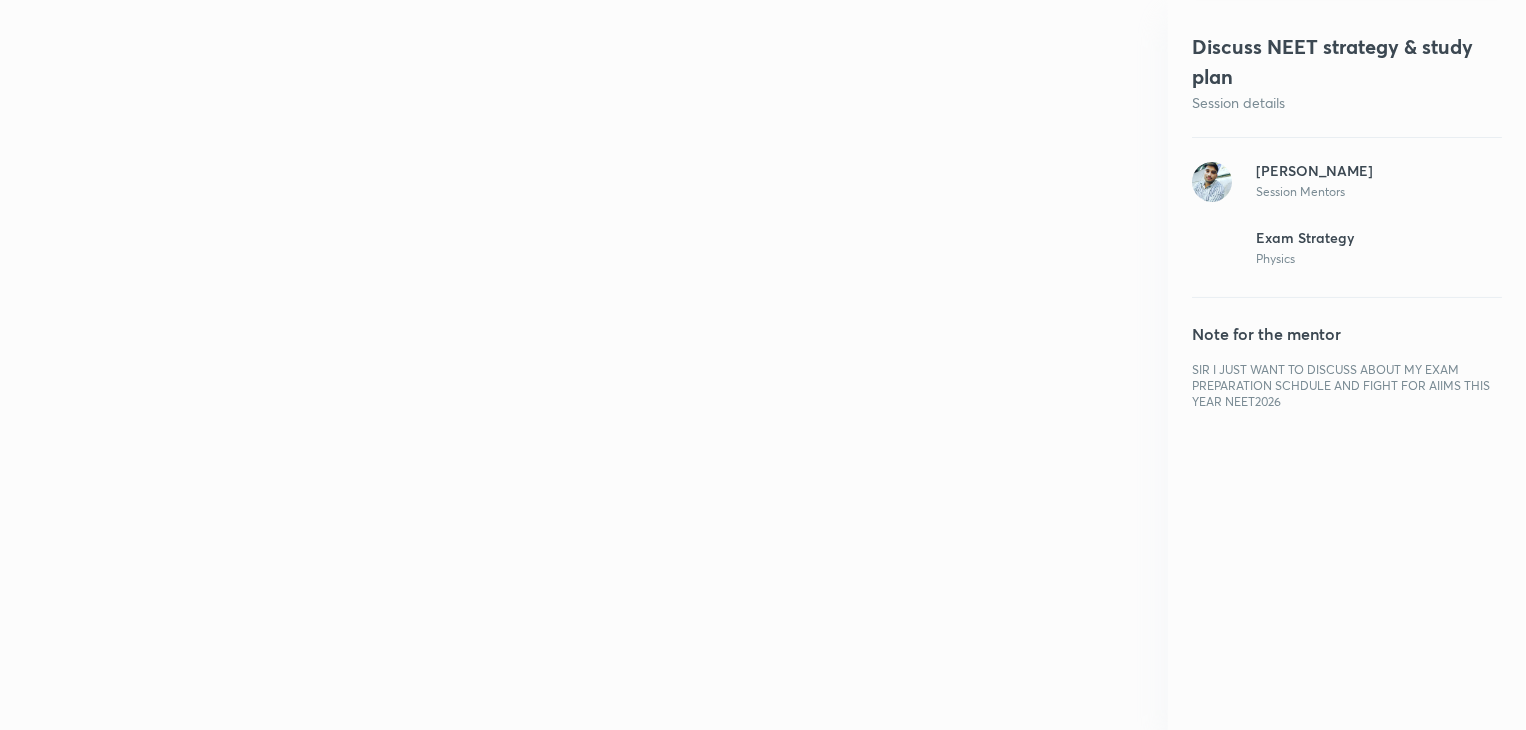 scroll, scrollTop: 2, scrollLeft: 0, axis: vertical 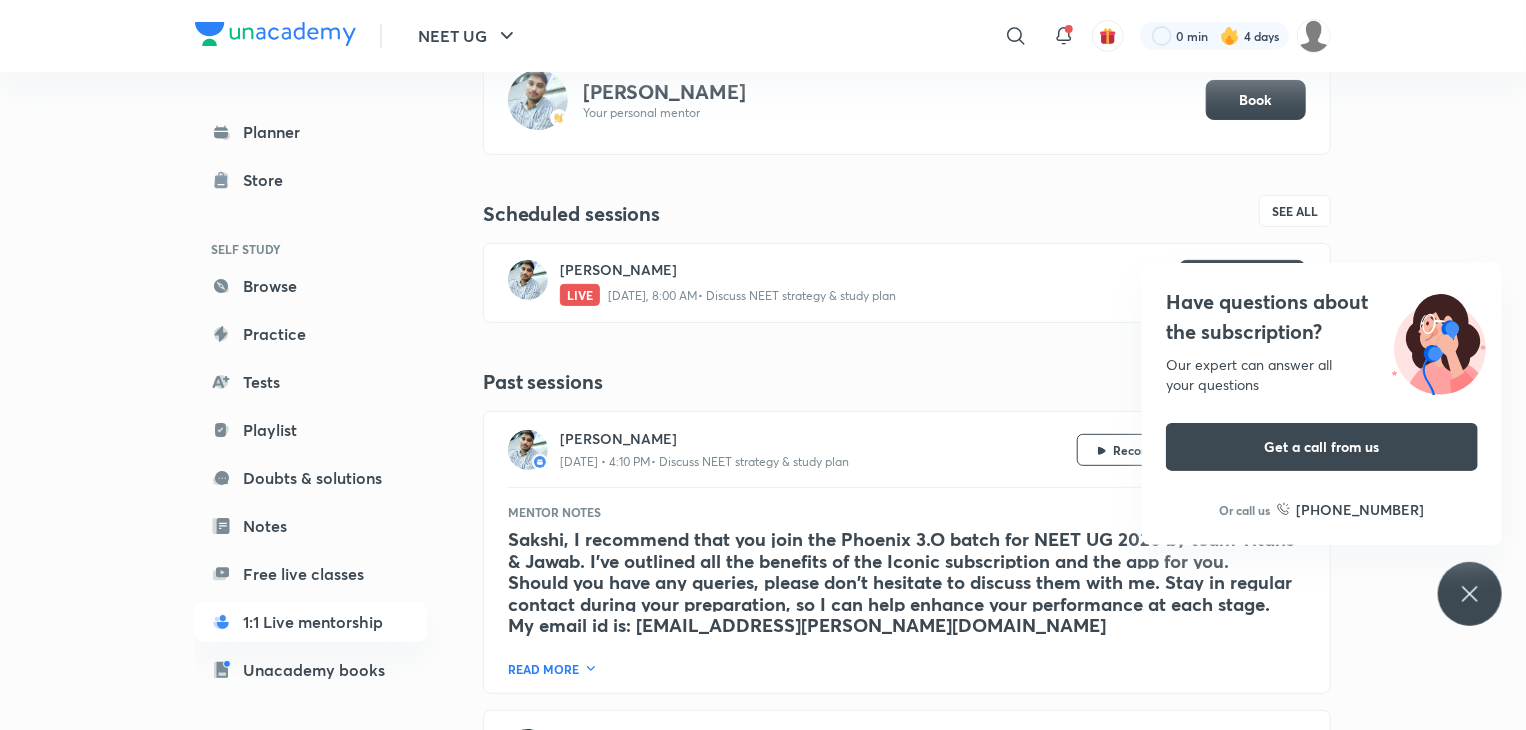 click on "1:1 Live mentorship [PERSON_NAME] Your personal mentor Book Scheduled sessions See all   [PERSON_NAME] LIVE [DATE], 8:00 AM  • Discuss NEET strategy & study plan   Join session Past sessions See all   [PERSON_NAME]   [DATE] •  4:10 PM  • Discuss NEET strategy & study plan Recording Details Mentor Notes [PERSON_NAME] , I recommend that you join the Phoenix 3.O batch for NEET UG 2026 by team Titans & Jawab. I've outlined all the benefits of the Iconic subscription and the app for you.   Should you have any queries, please don't hesitate to discuss them with me. Stay in regular contact during your preparation, so I can help enhance your performance at each stage.   My email id is: [EMAIL_ADDRESS][PERSON_NAME][DOMAIN_NAME] Our next session will focus on developing an effective strategy to begin your preparation and to set up a consistent daily routine. READ MORE [PERSON_NAME]   [DATE] •  9:30 PM  • Discuss NEET strategy & study plan Recording available shortly Details Mentor Notes Hi  [PERSON_NAME] , . Best regards," at bounding box center [907, 509] 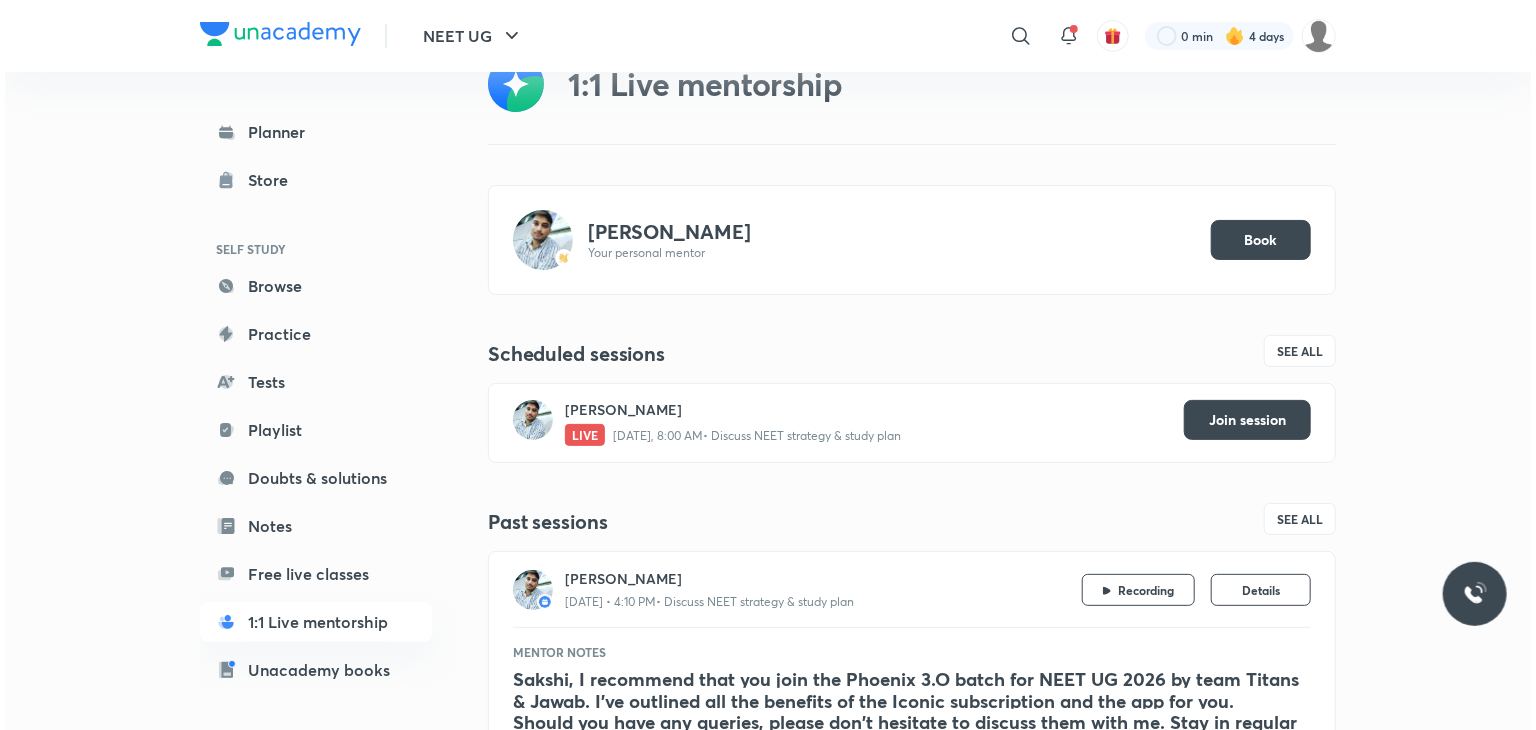 scroll, scrollTop: 0, scrollLeft: 0, axis: both 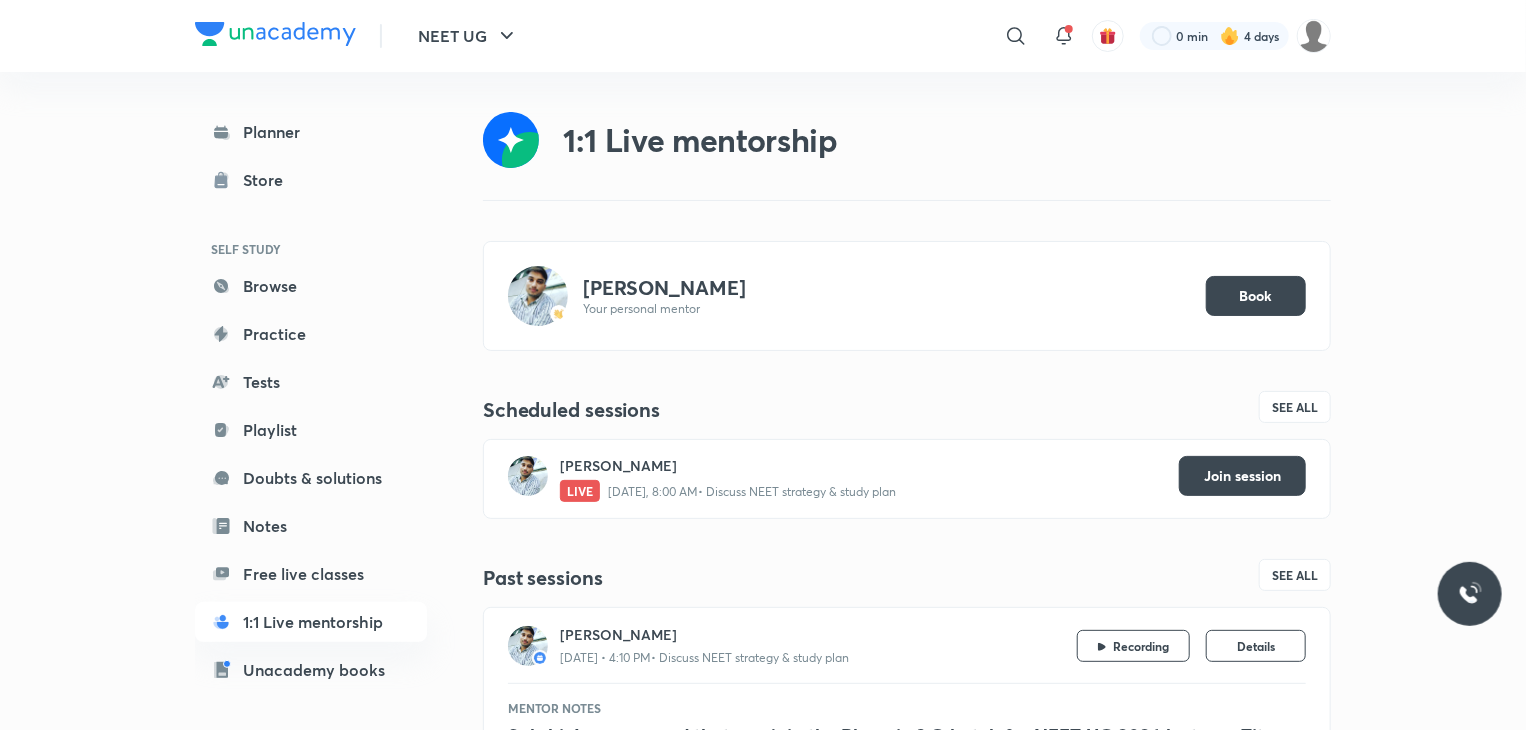 drag, startPoint x: 0, startPoint y: 108, endPoint x: 0, endPoint y: 41, distance: 67 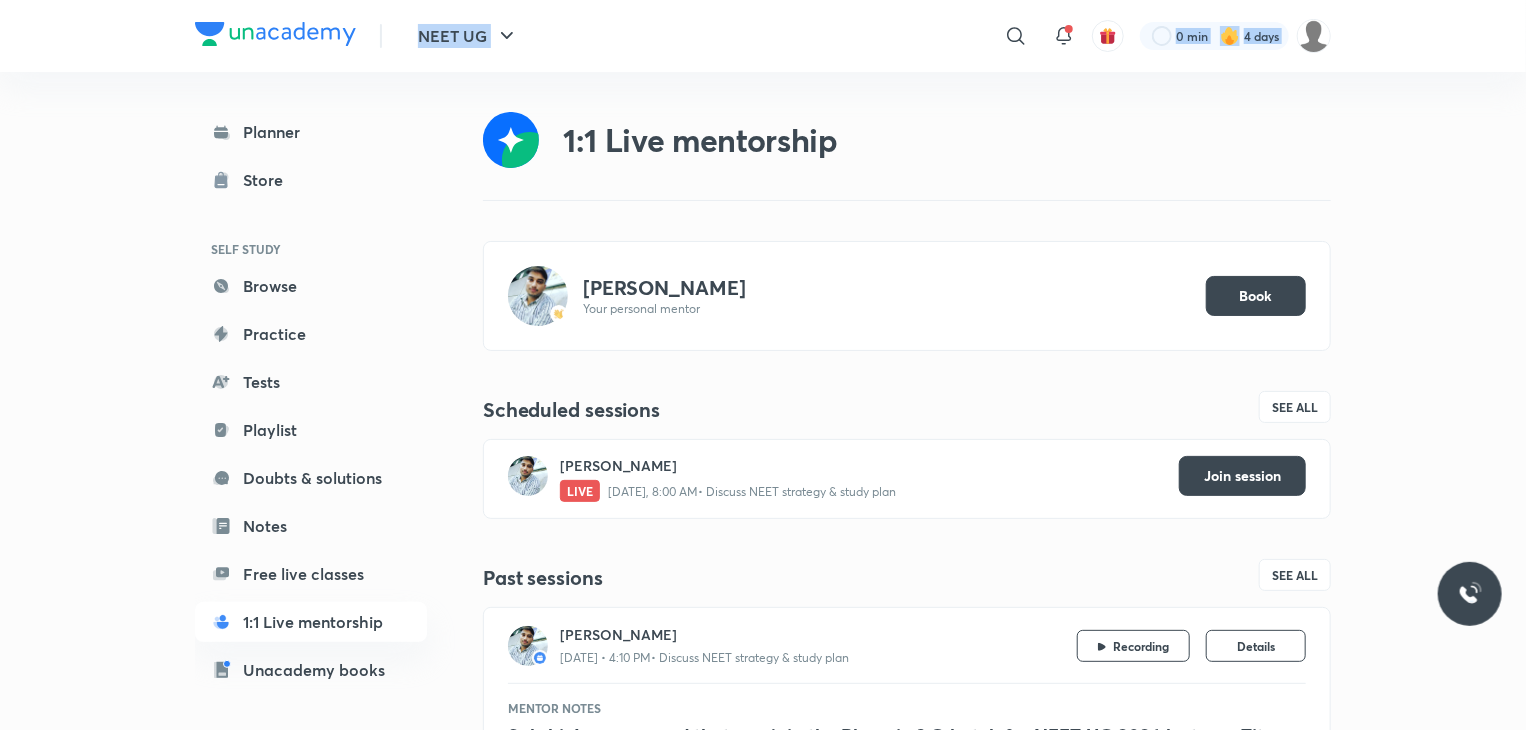 click on "NEET UG ​ 0 min 4 days" at bounding box center [763, 36] 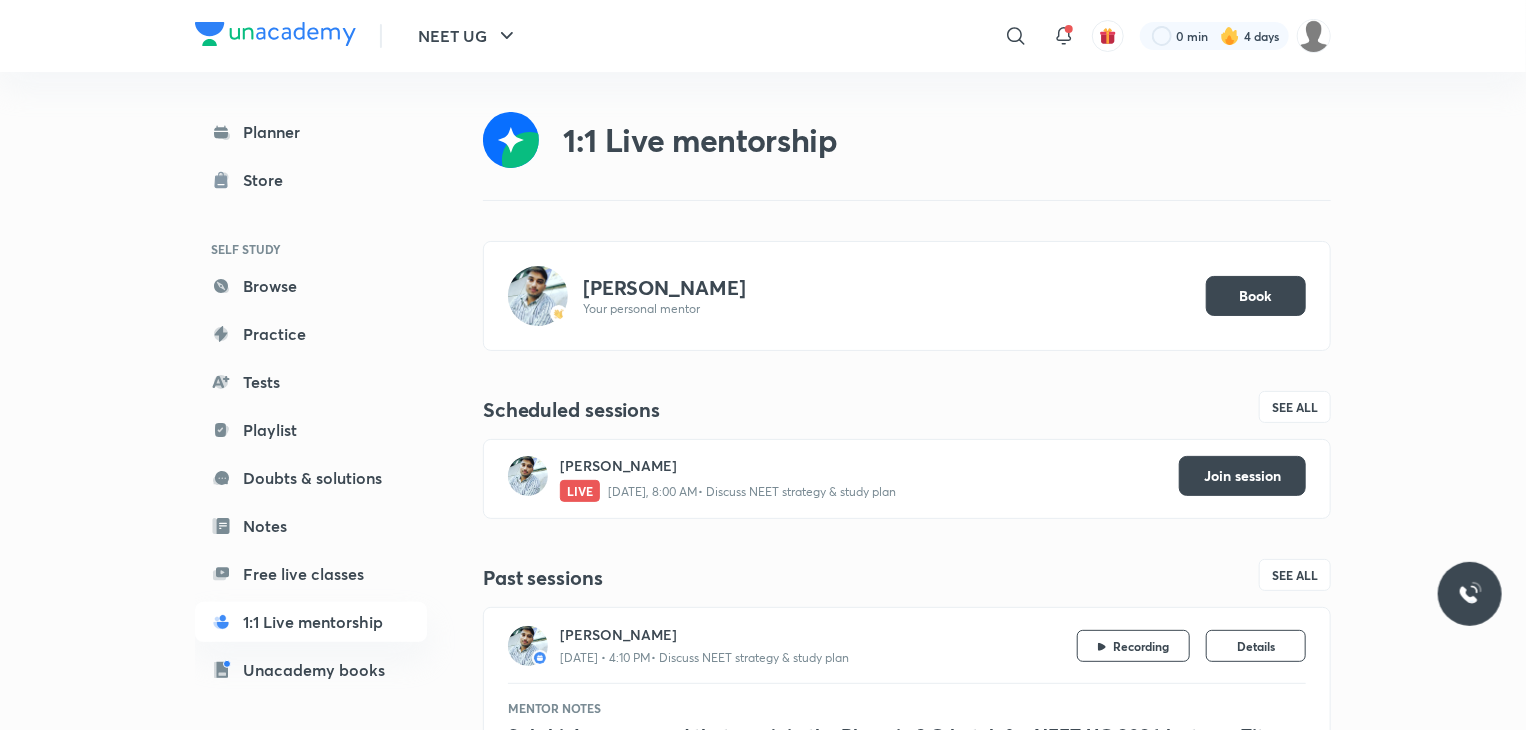 click on "NEET UG ​ 0 min 4 days" at bounding box center (763, 36) 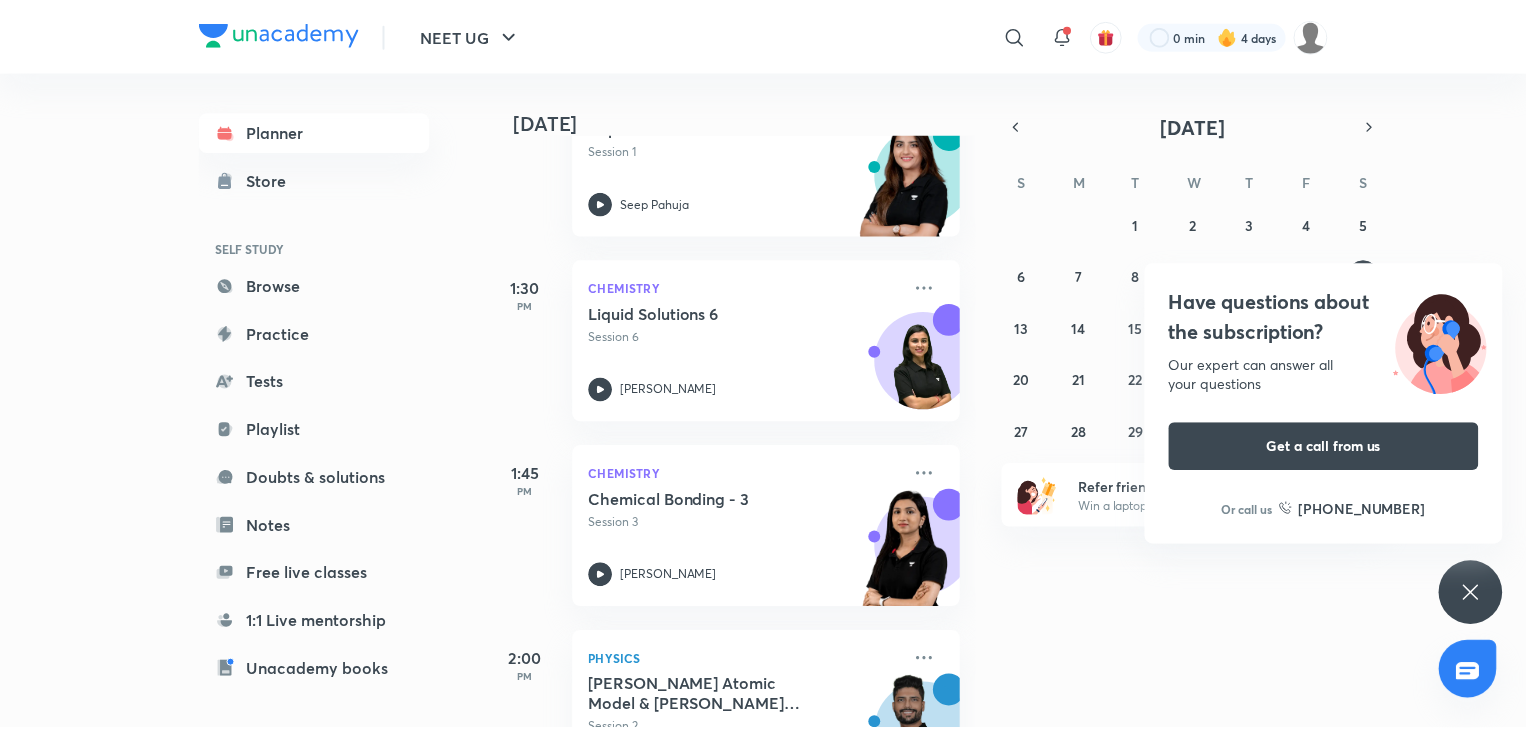 scroll, scrollTop: 1048, scrollLeft: 0, axis: vertical 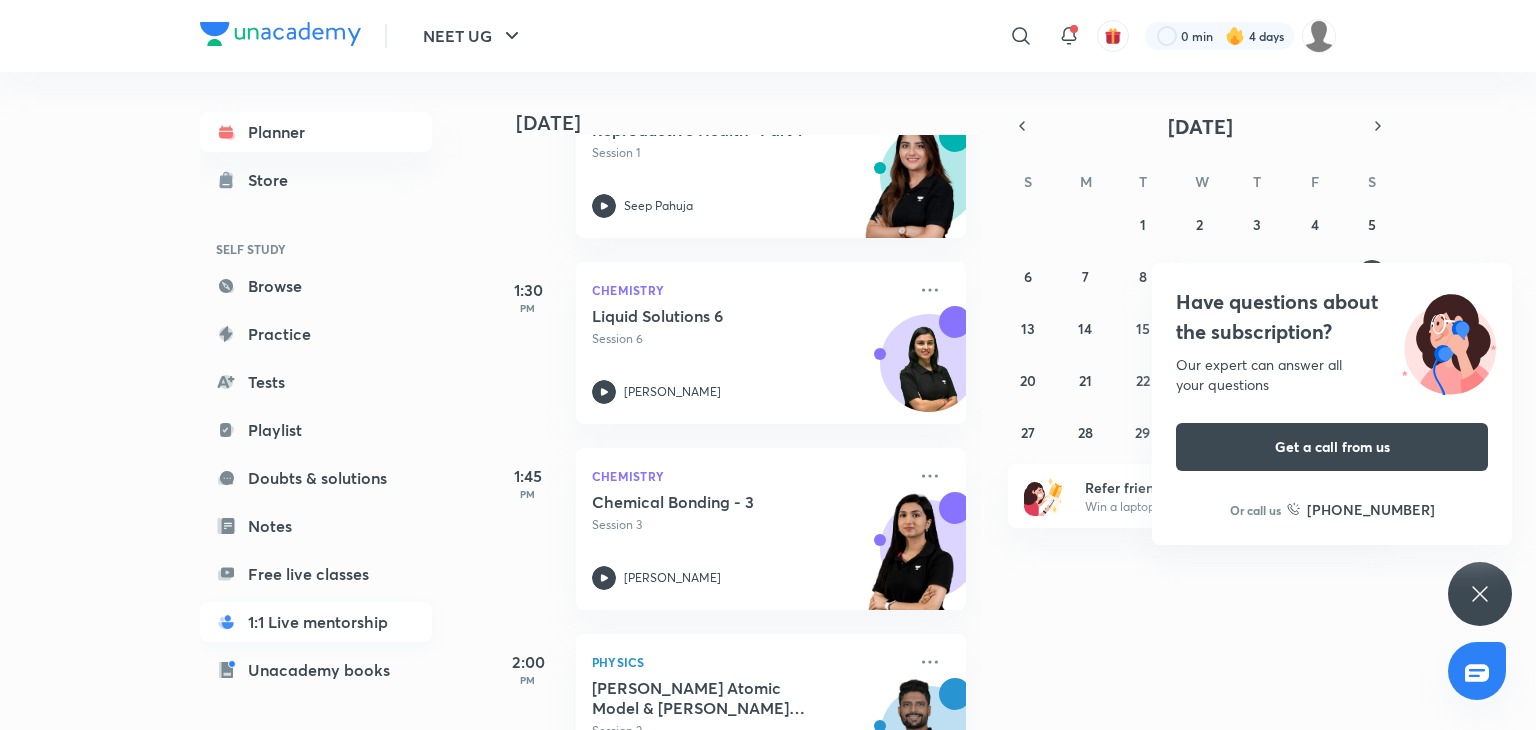 click on "1:1 Live mentorship" at bounding box center [316, 622] 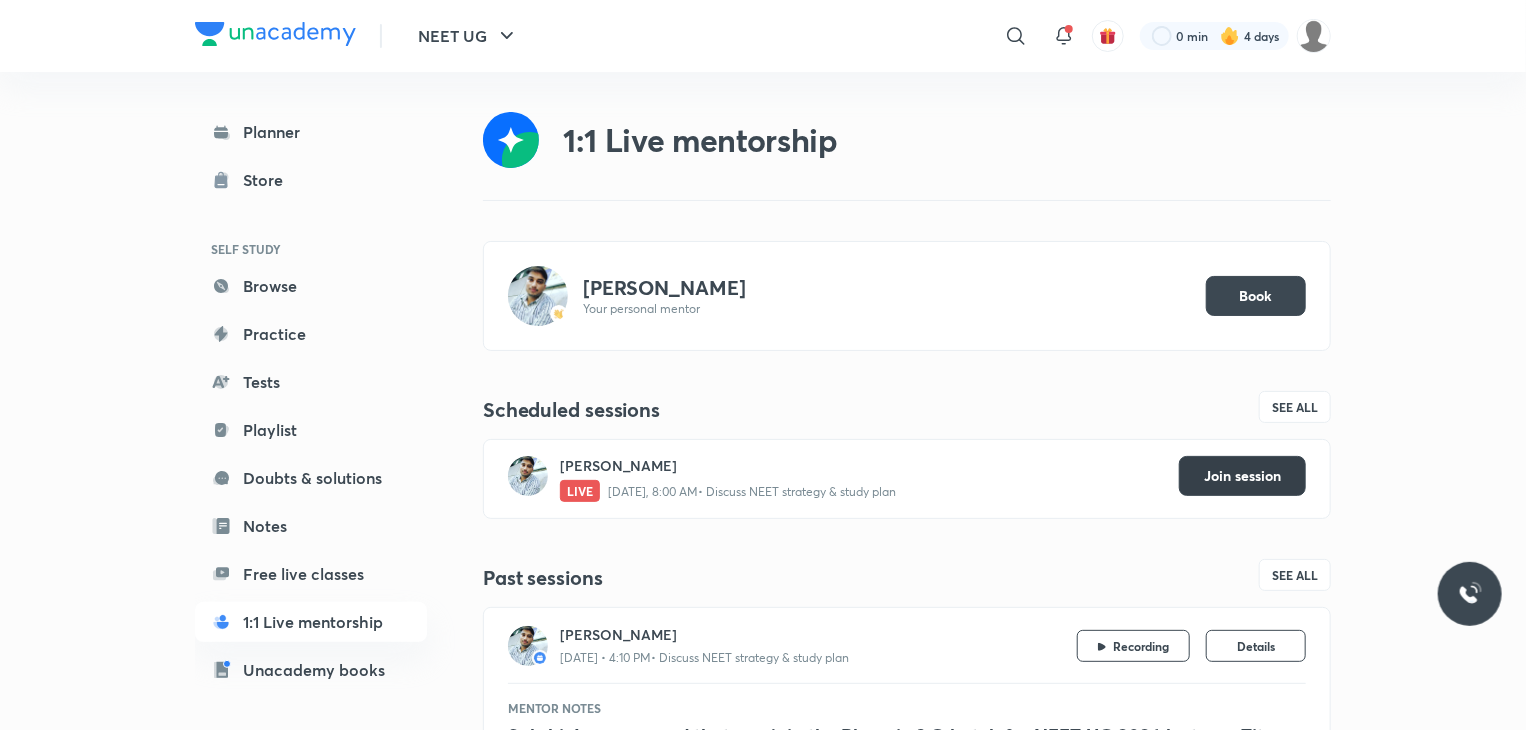 click on "Join session" at bounding box center [1242, 476] 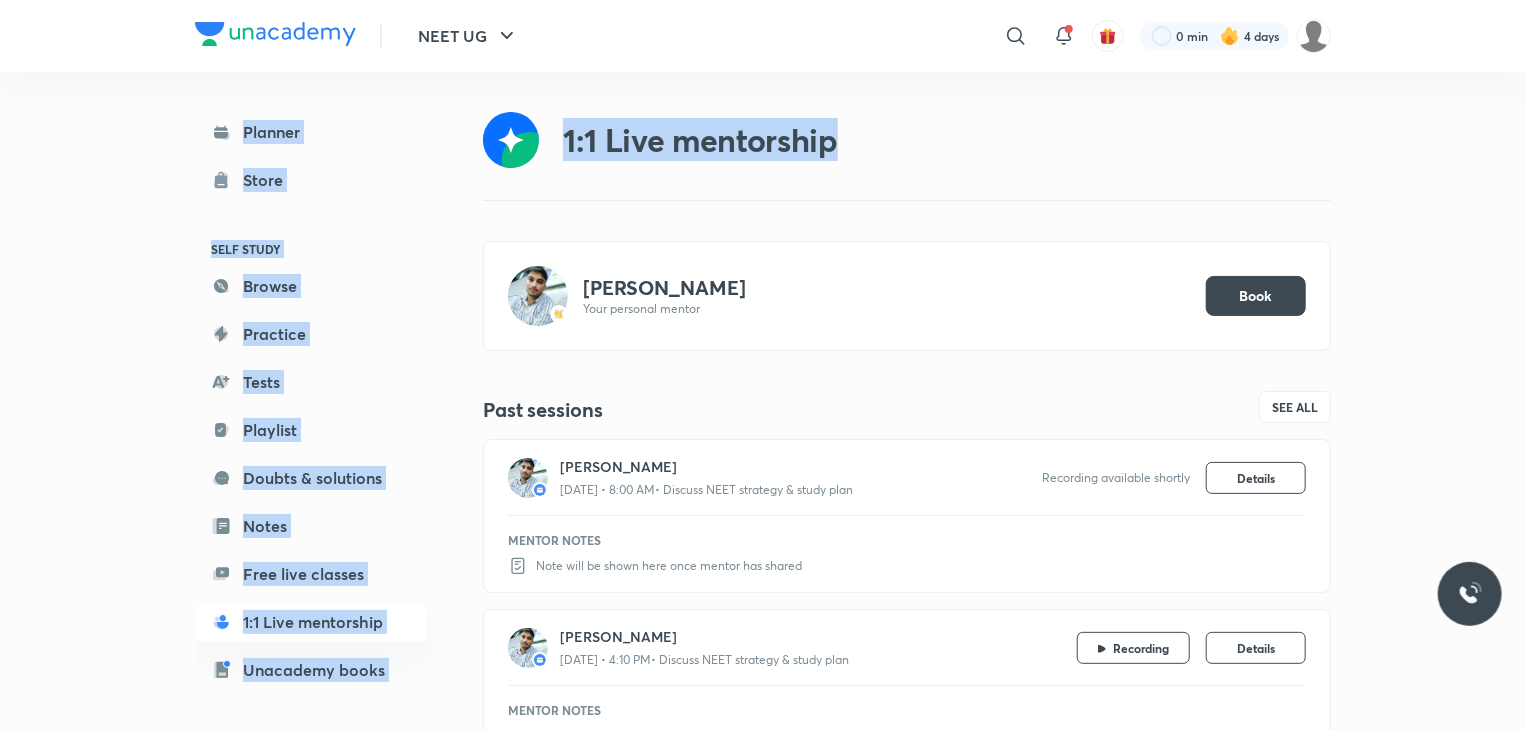 drag, startPoint x: 434, startPoint y: 15, endPoint x: 1529, endPoint y: -87, distance: 1099.7405 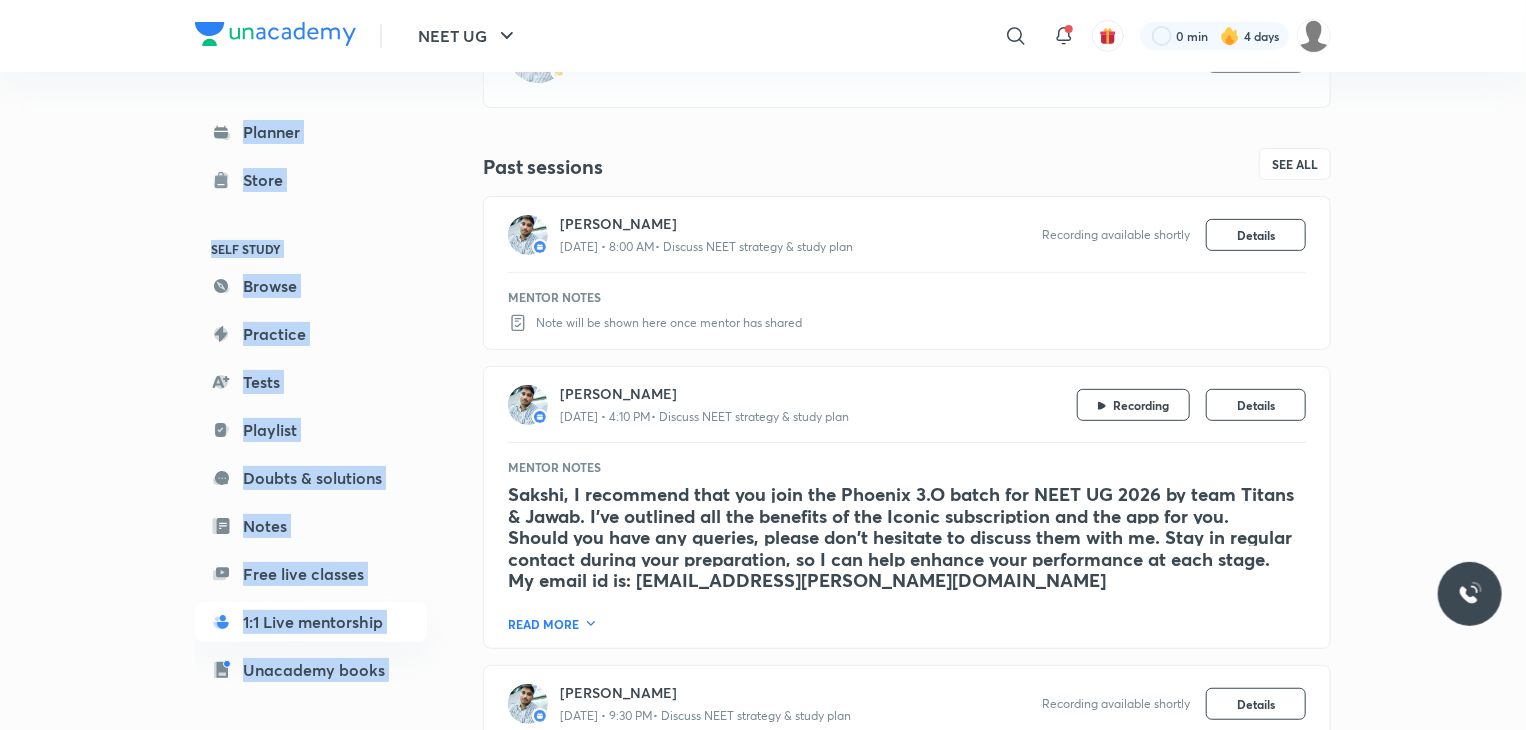 scroll, scrollTop: 0, scrollLeft: 0, axis: both 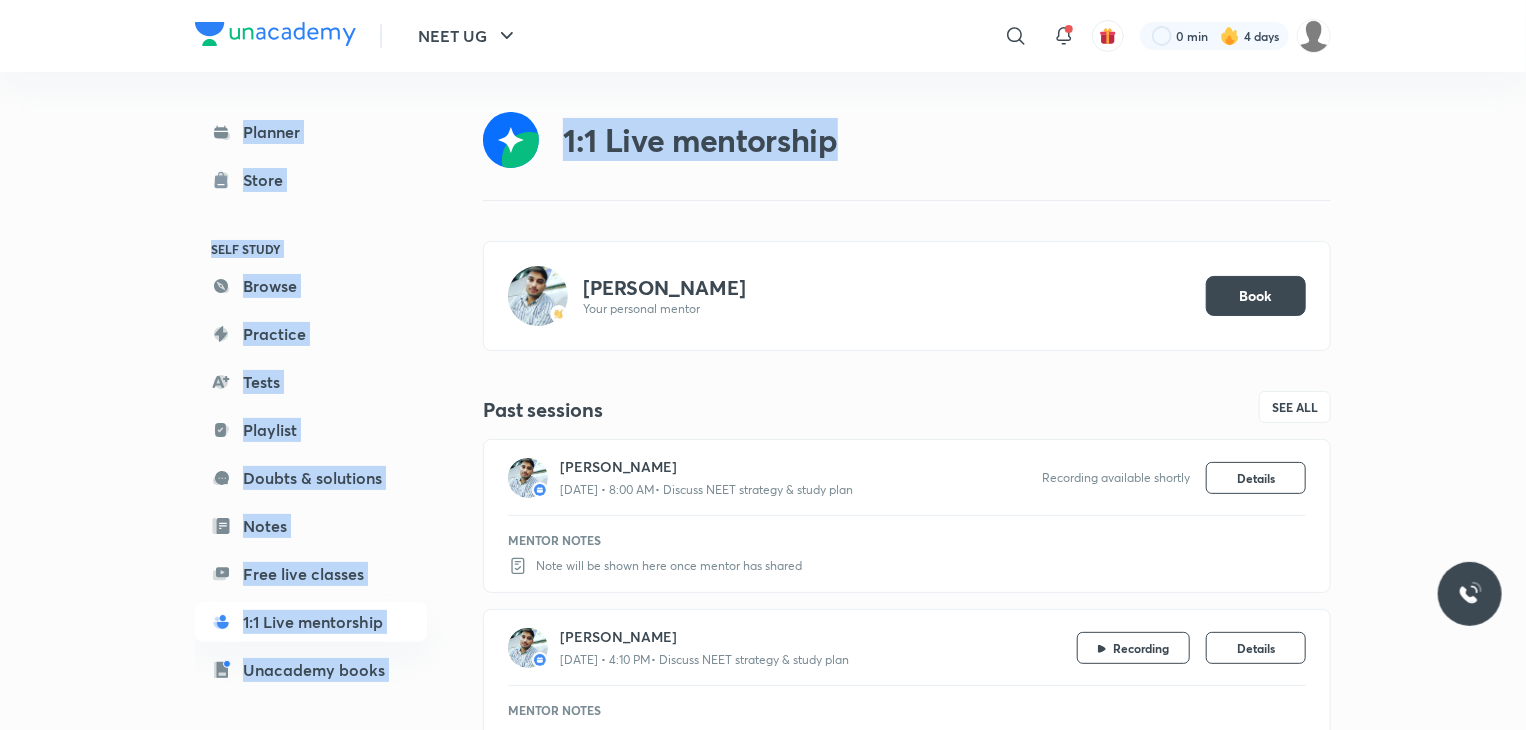 click on "NEET UG ​ 0 min 4 days Planner Store SELF STUDY Browse Practice Tests Playlist Doubts & solutions Notes Free live classes 1:1 Live mentorship Unacademy books ME Enrollments Saved 1:1 Live mentorship [PERSON_NAME] Your personal mentor Book Past sessions See all   [PERSON_NAME]   [DATE] •  8:00 AM  • Discuss NEET strategy & study plan Recording available shortly Details Mentor Notes Note will be shown here once mentor has shared [PERSON_NAME]   [DATE] •  4:10 PM  • Discuss NEET strategy & study plan Recording Details Mentor Notes [PERSON_NAME] , I recommend that you join the Phoenix 3.O batch for NEET UG 2026 by team Titans & Jawab. I've outlined all the benefits of the Iconic subscription and the app for you.   Should you have any queries, please don't hesitate to discuss them with me. Stay in regular contact during your preparation, so I can help enhance your performance at each stage.   My email id is: [EMAIL_ADDRESS][PERSON_NAME][DOMAIN_NAME] READ MORE [PERSON_NAME]   [DATE] •  9:30 PM  Details Hi  , ." at bounding box center (763, 668) 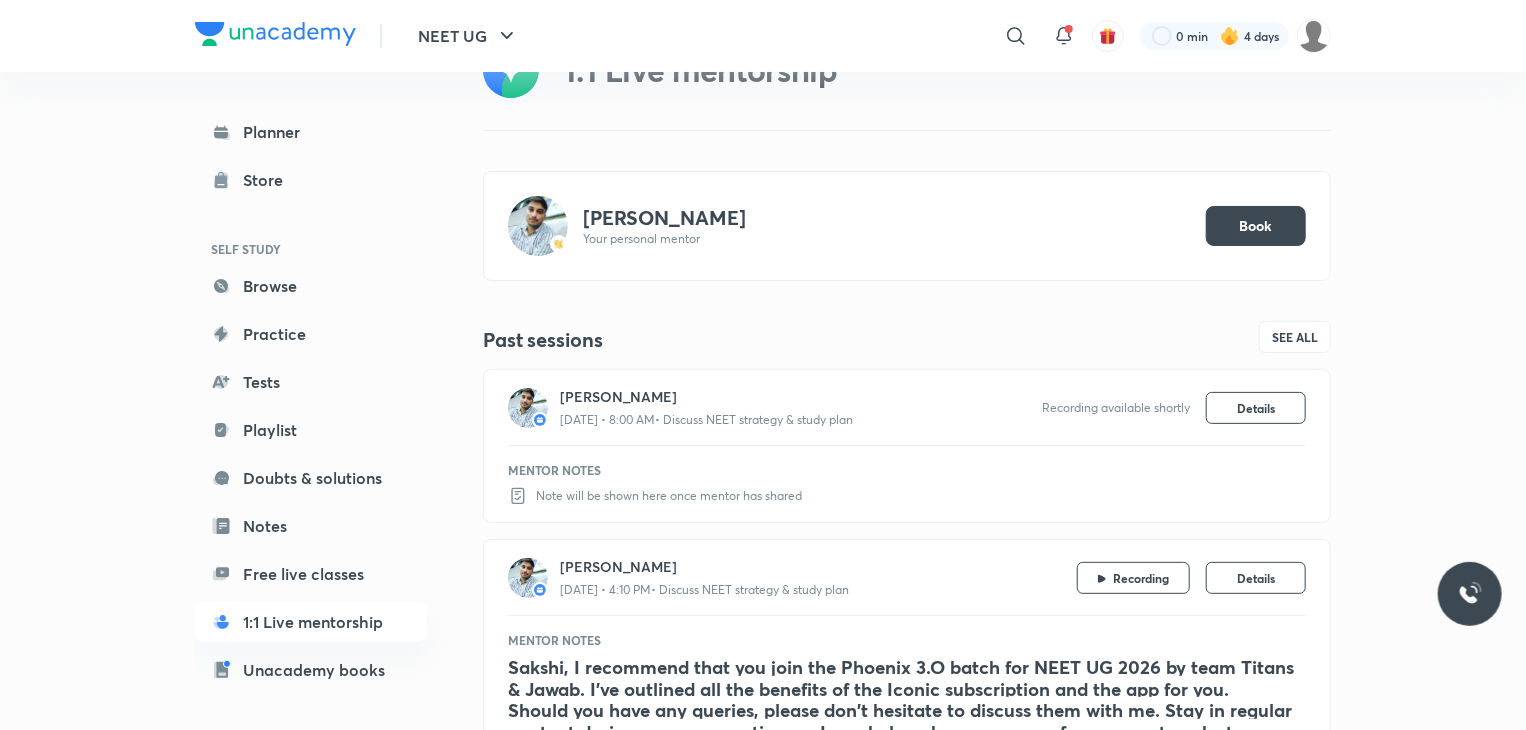 scroll, scrollTop: 72, scrollLeft: 0, axis: vertical 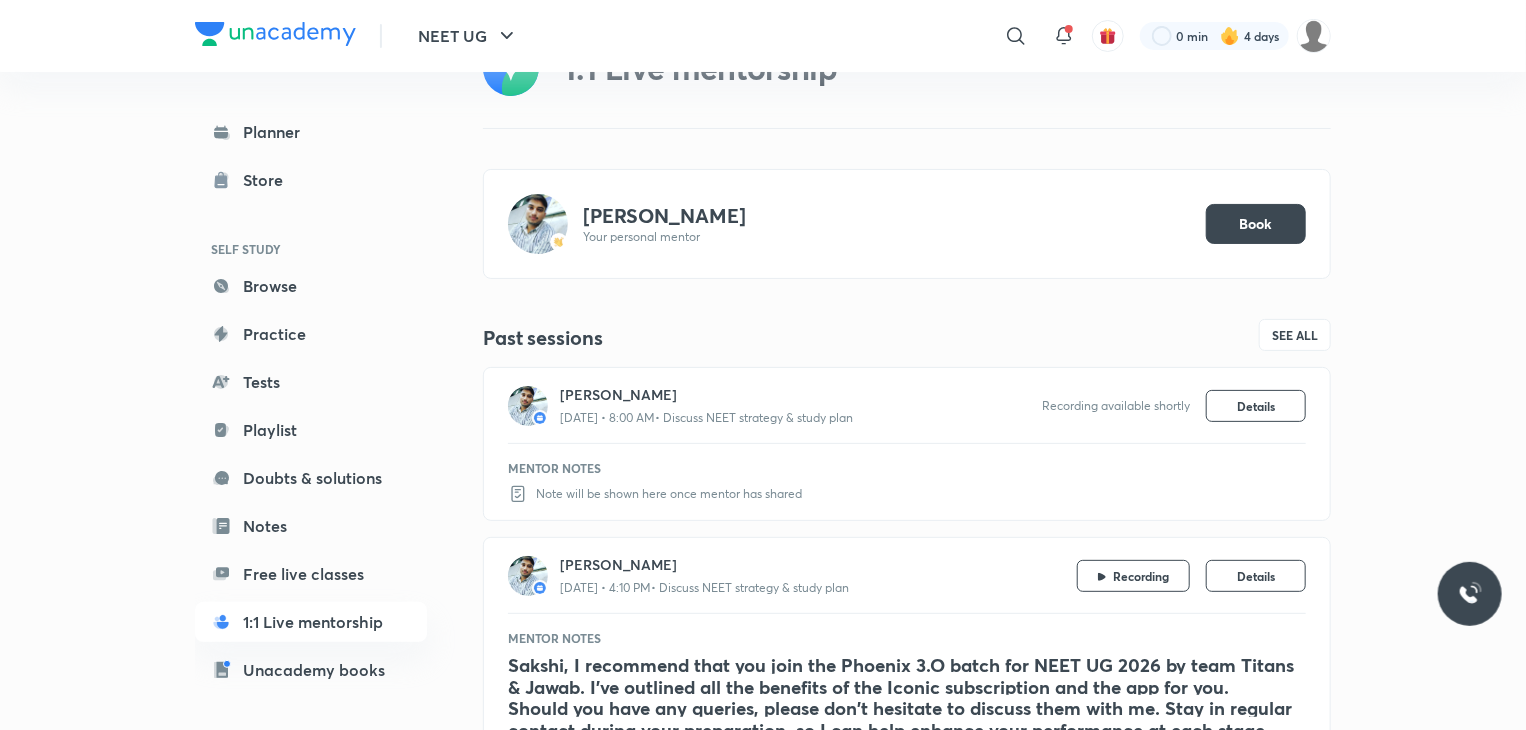 click on "Note will be shown here once mentor has shared" at bounding box center (669, 494) 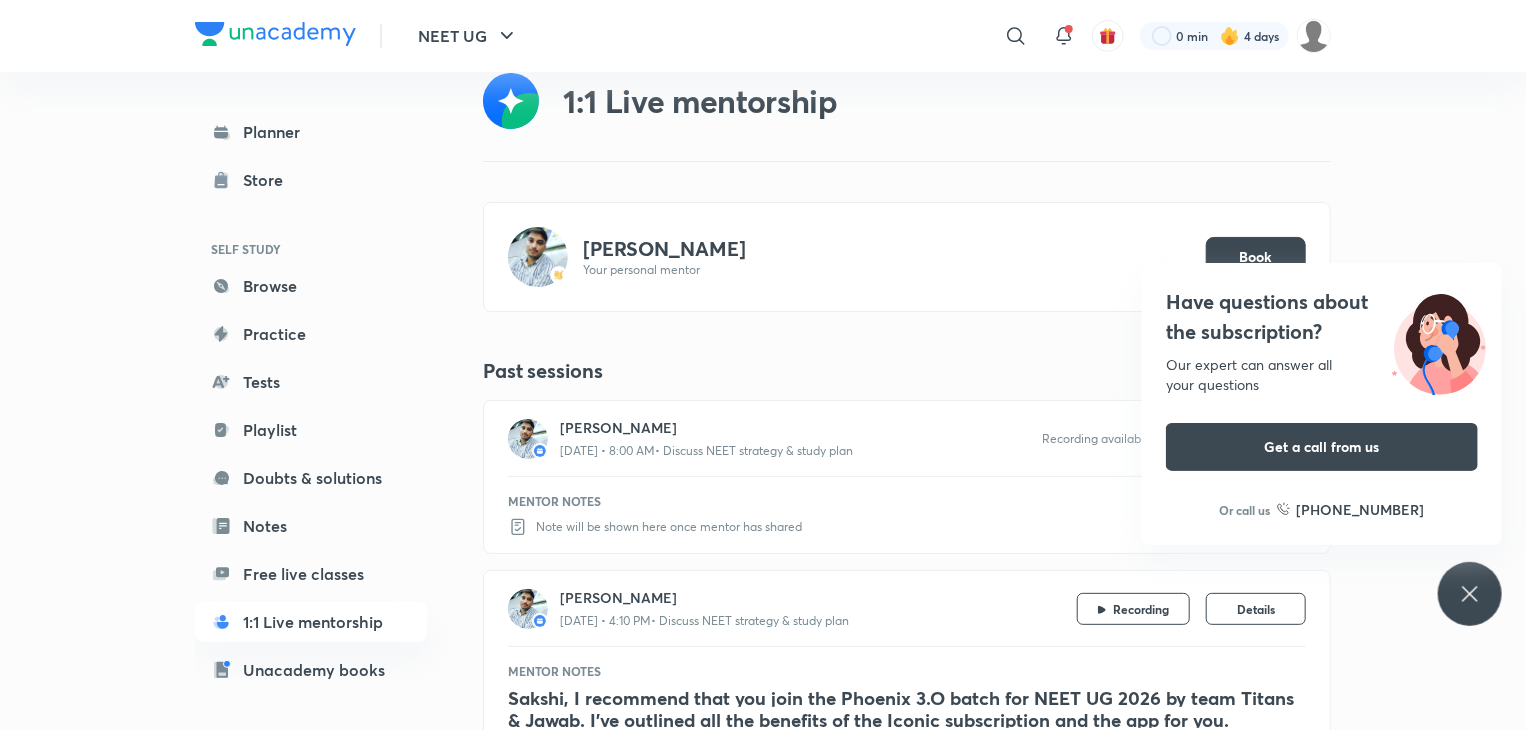 click on "Have questions about the subscription? Our expert can answer all your questions Get a call from us Or call us [PHONE_NUMBER]" at bounding box center [1470, 594] 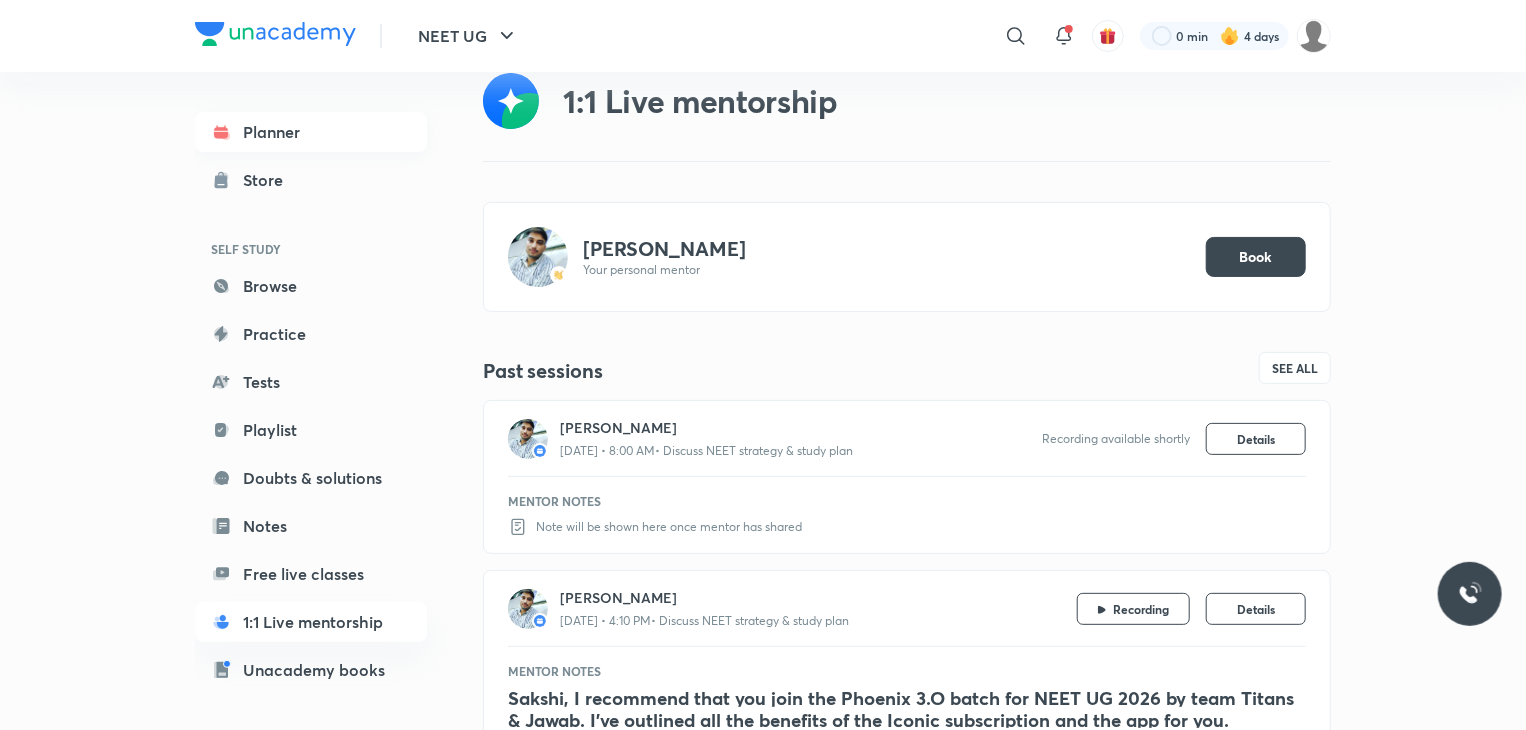 click on "Planner" at bounding box center (311, 132) 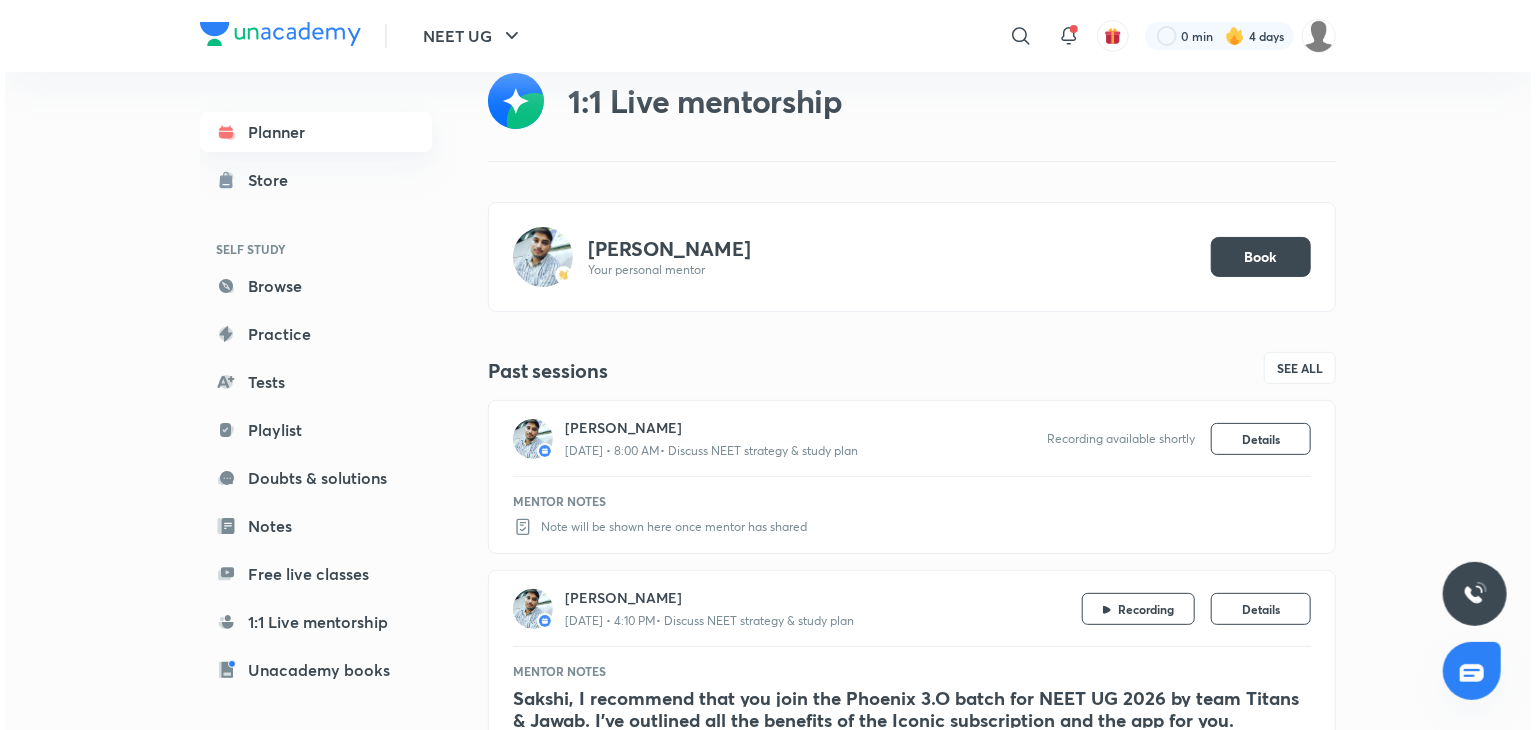 scroll, scrollTop: 0, scrollLeft: 0, axis: both 